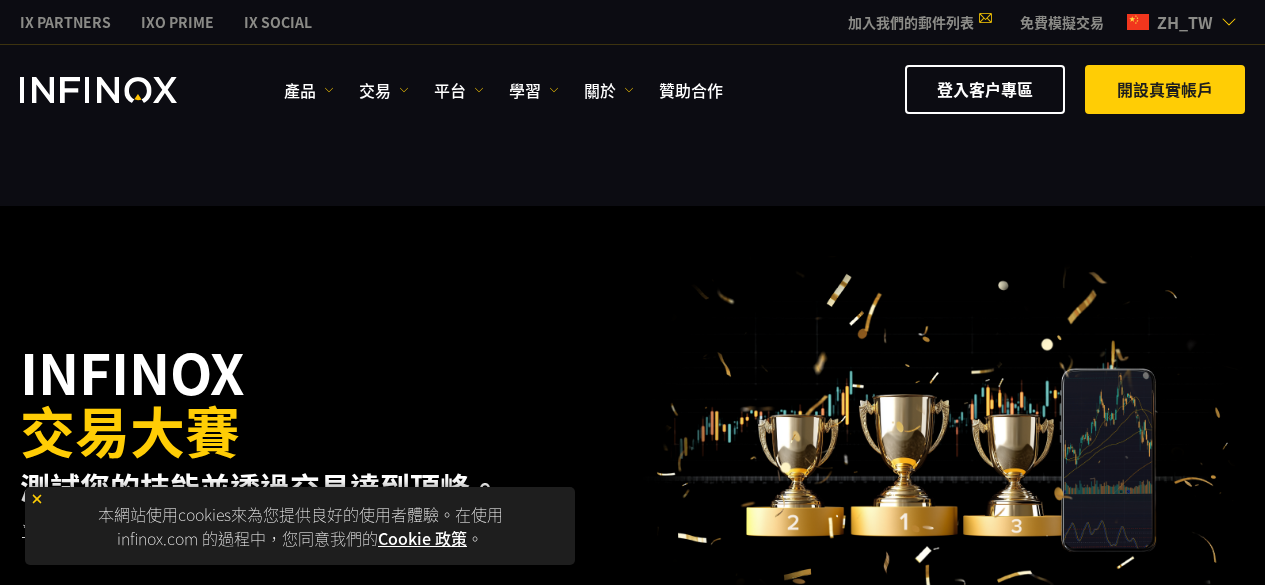 scroll, scrollTop: 200, scrollLeft: 0, axis: vertical 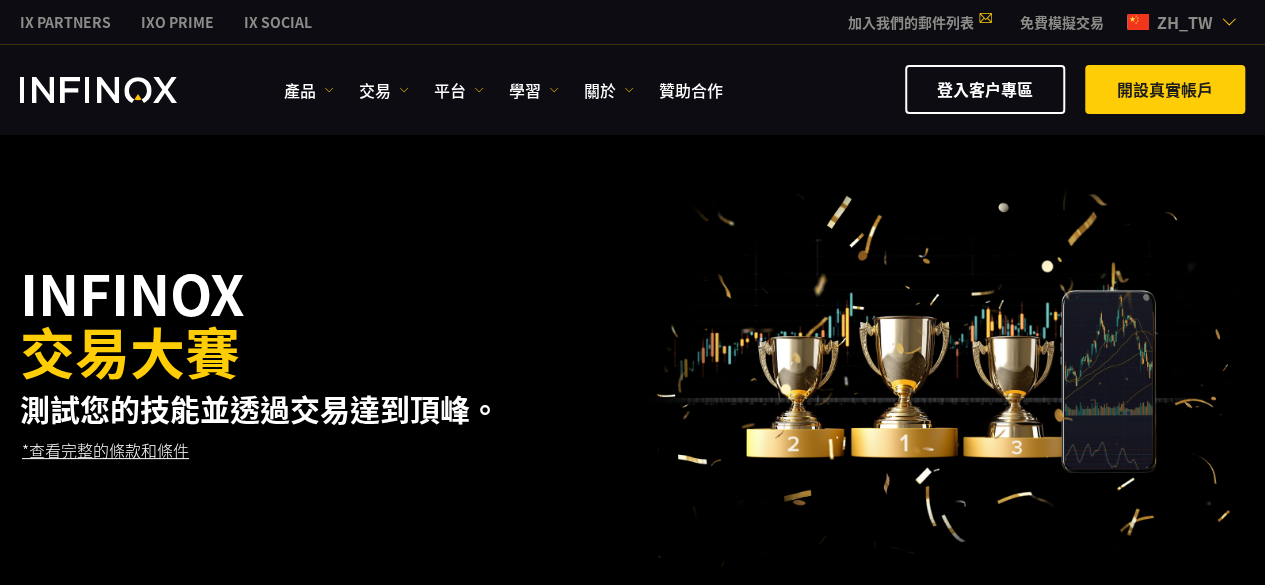 click on "zh_tw" at bounding box center [1185, 22] 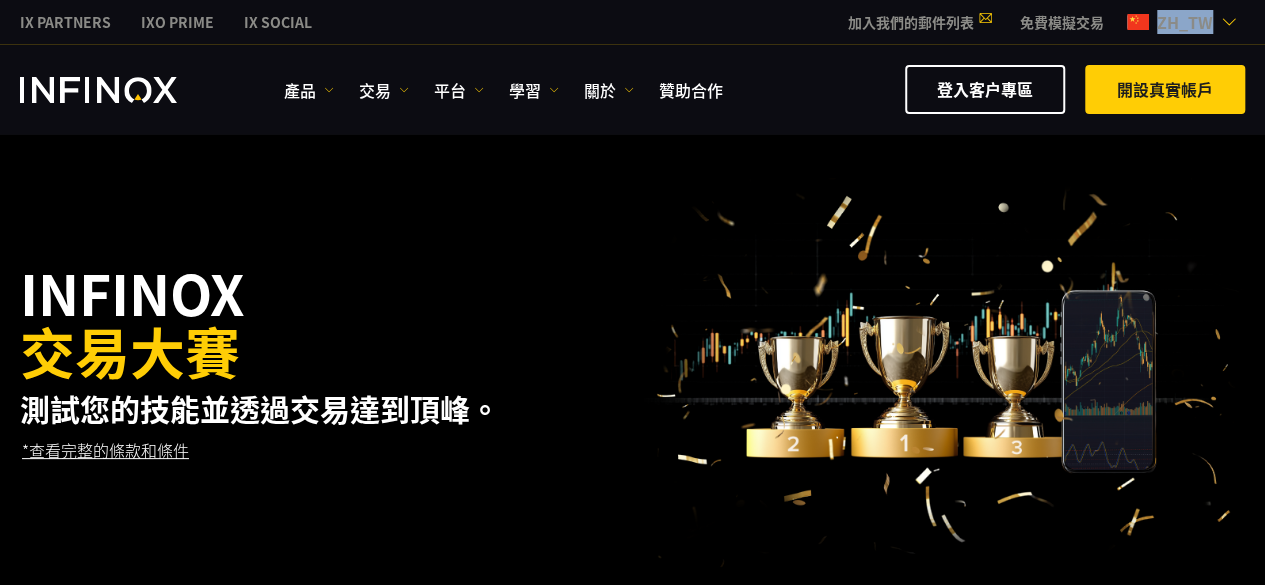 click on "zh_tw" at bounding box center [1185, 22] 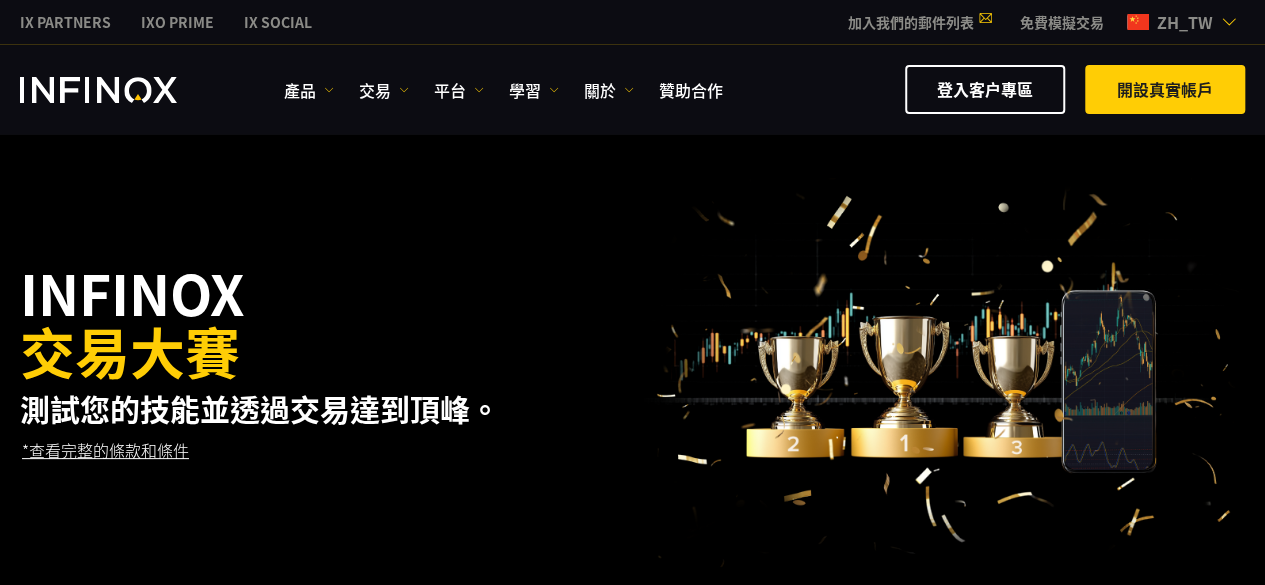 scroll, scrollTop: 0, scrollLeft: 0, axis: both 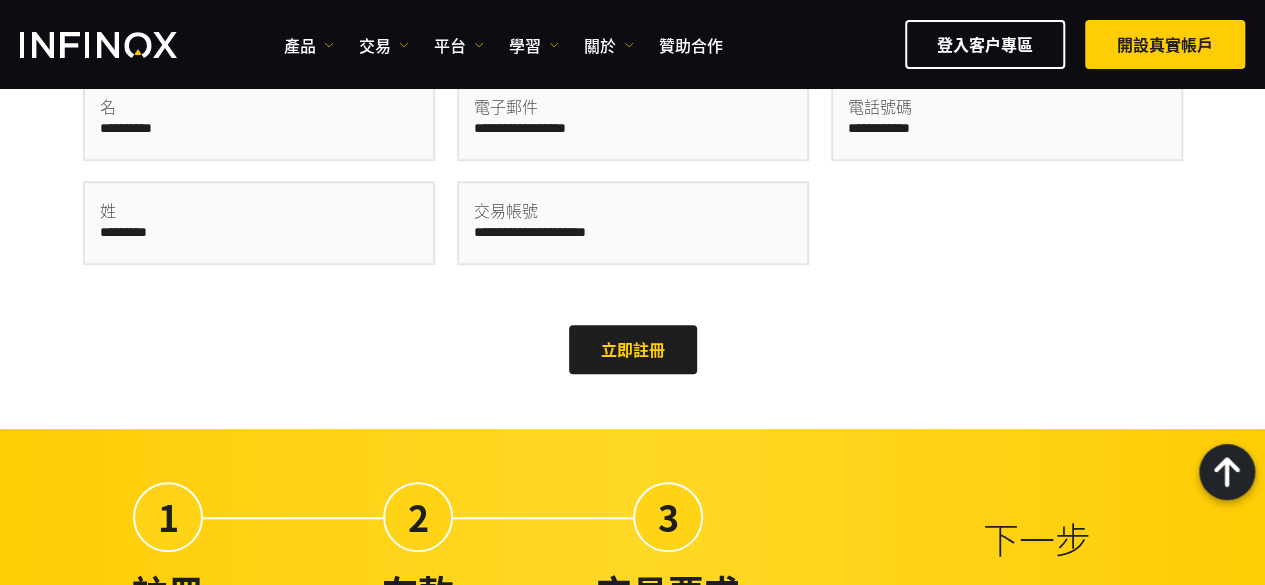 click at bounding box center [633, 223] 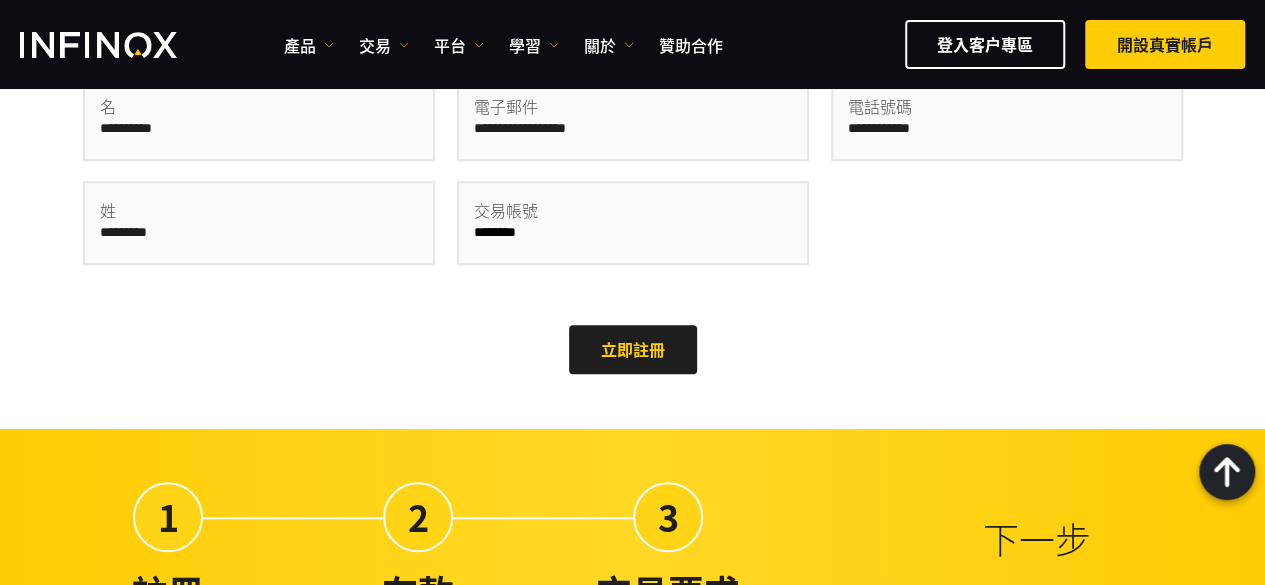 click on "[FIRST] [LAST] [EMAIL] Trading Account number (Required) Time [PHONE] Phone This field is for validation purposes and should be left unchanged. ****** [FIRST] [LAST]" at bounding box center (633, 220) 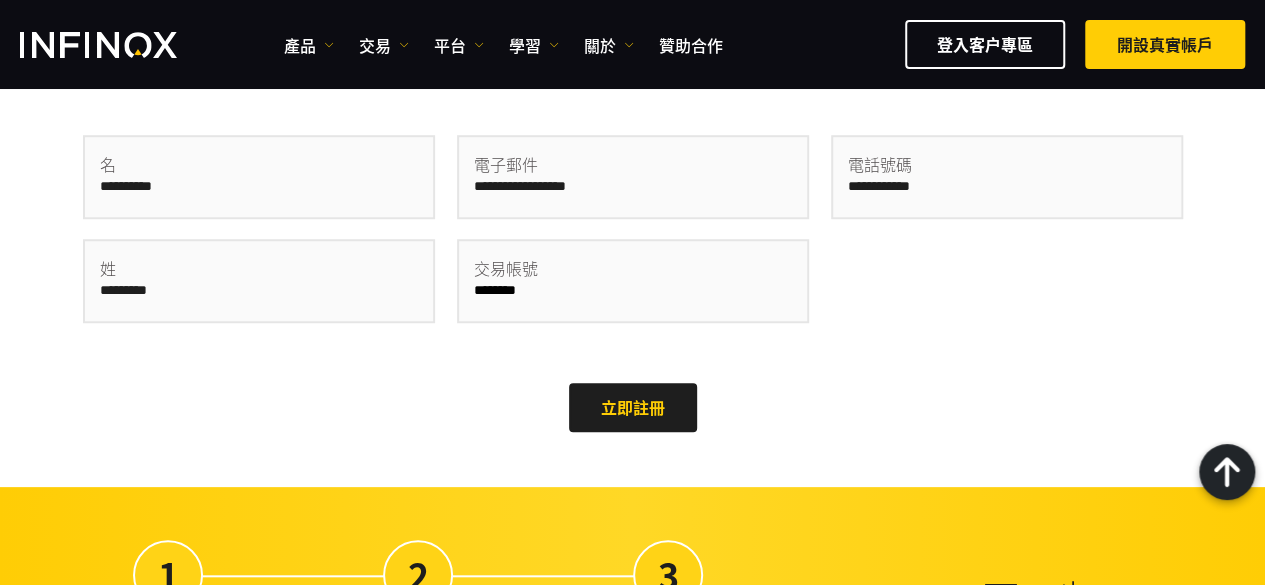 scroll, scrollTop: 600, scrollLeft: 0, axis: vertical 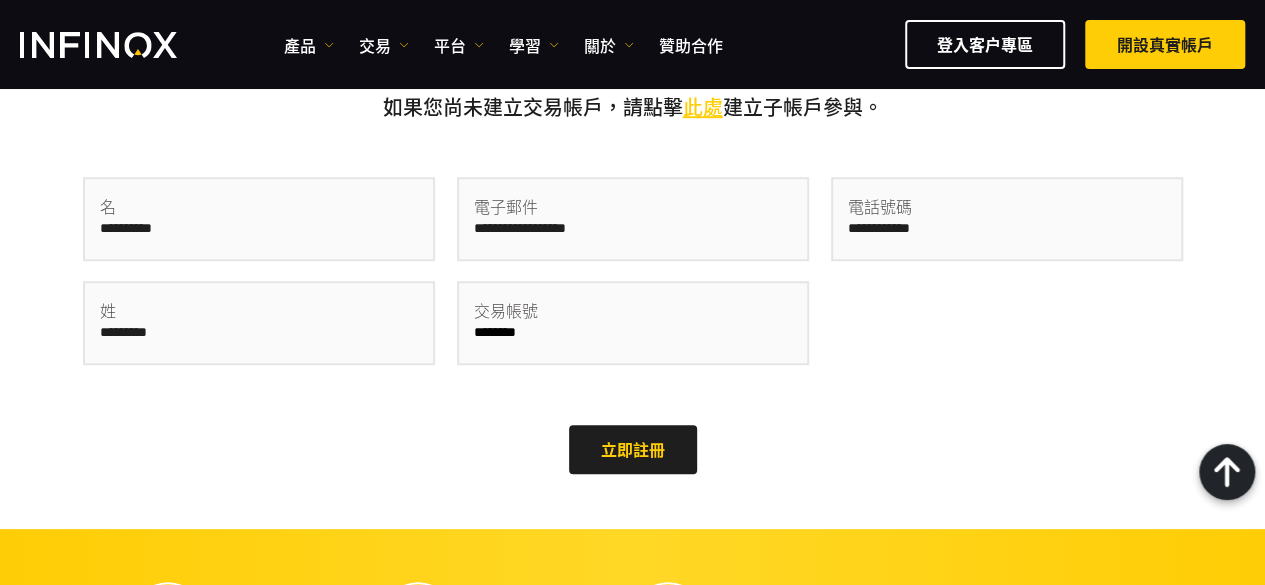 drag, startPoint x: 648, startPoint y: 348, endPoint x: 381, endPoint y: 335, distance: 267.31628 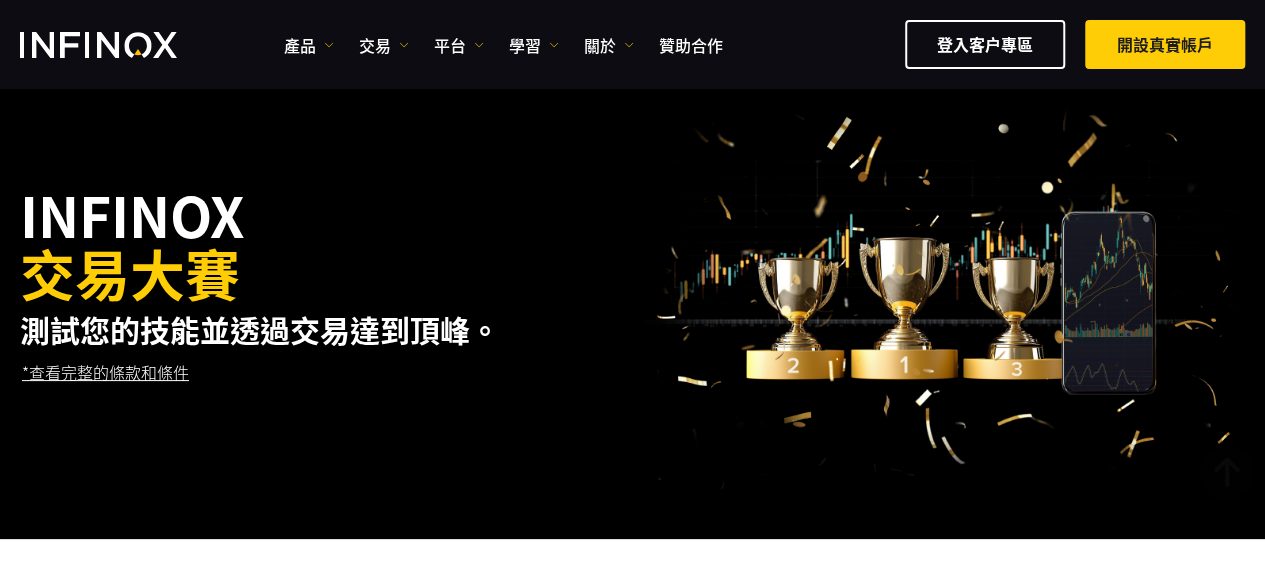 scroll, scrollTop: 0, scrollLeft: 0, axis: both 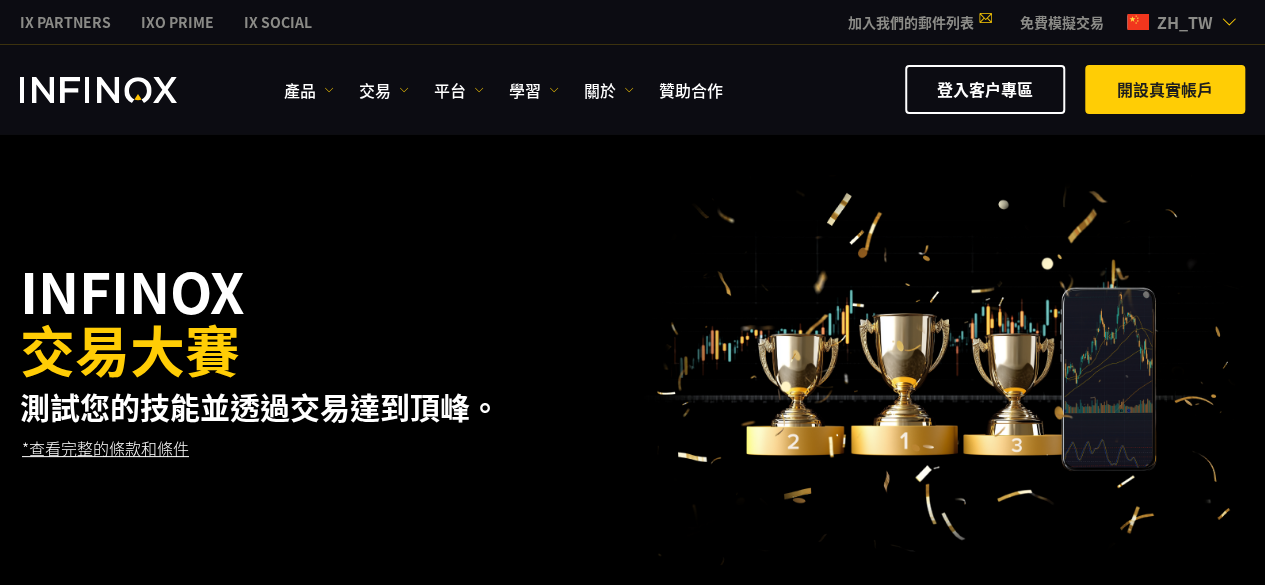 type on "****" 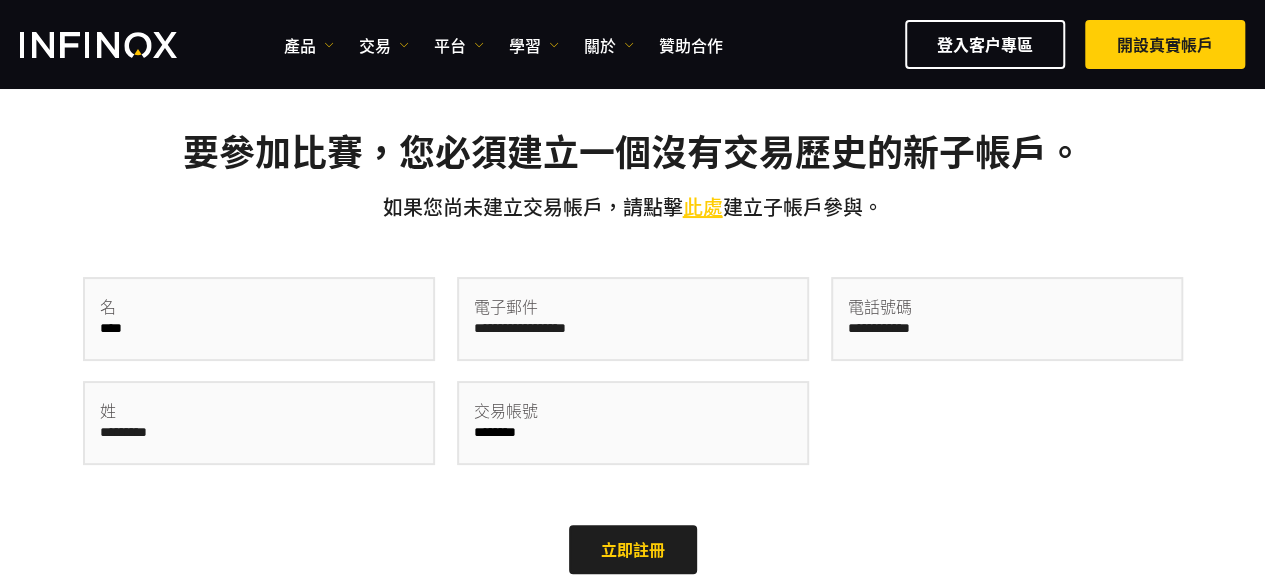 scroll, scrollTop: 600, scrollLeft: 0, axis: vertical 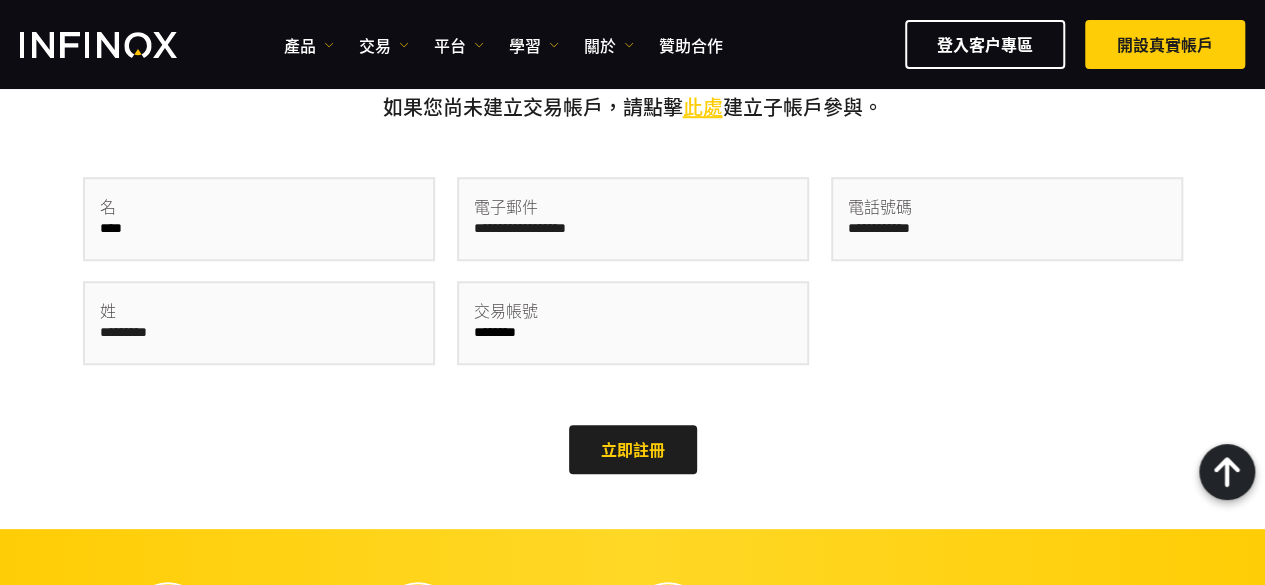 click on "****" at bounding box center [259, 219] 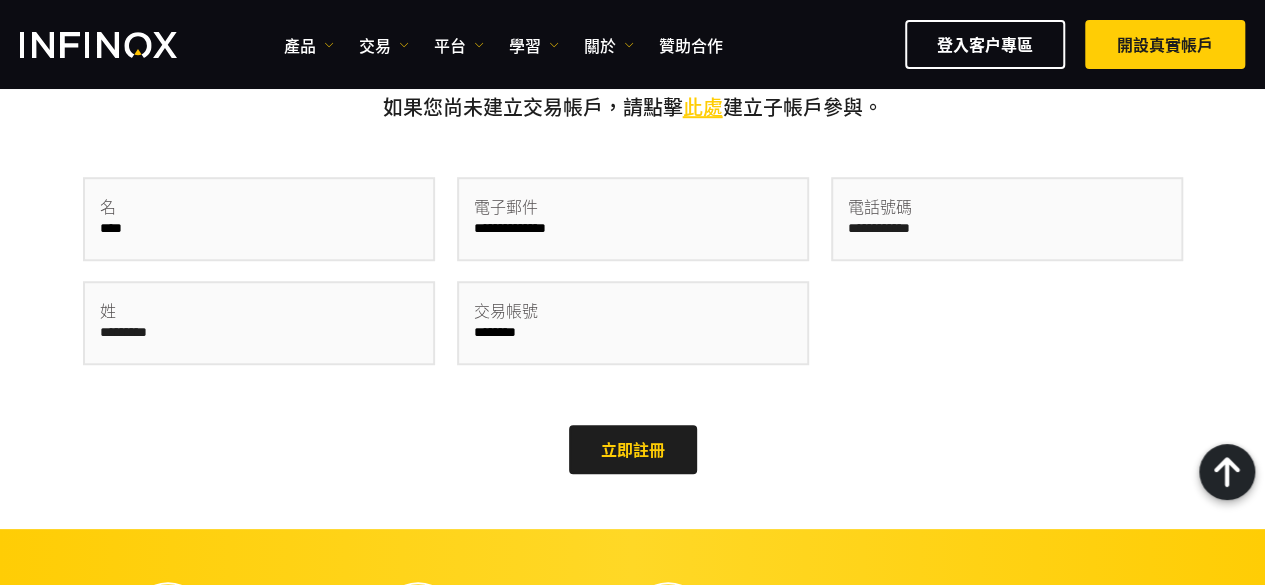 type on "**********" 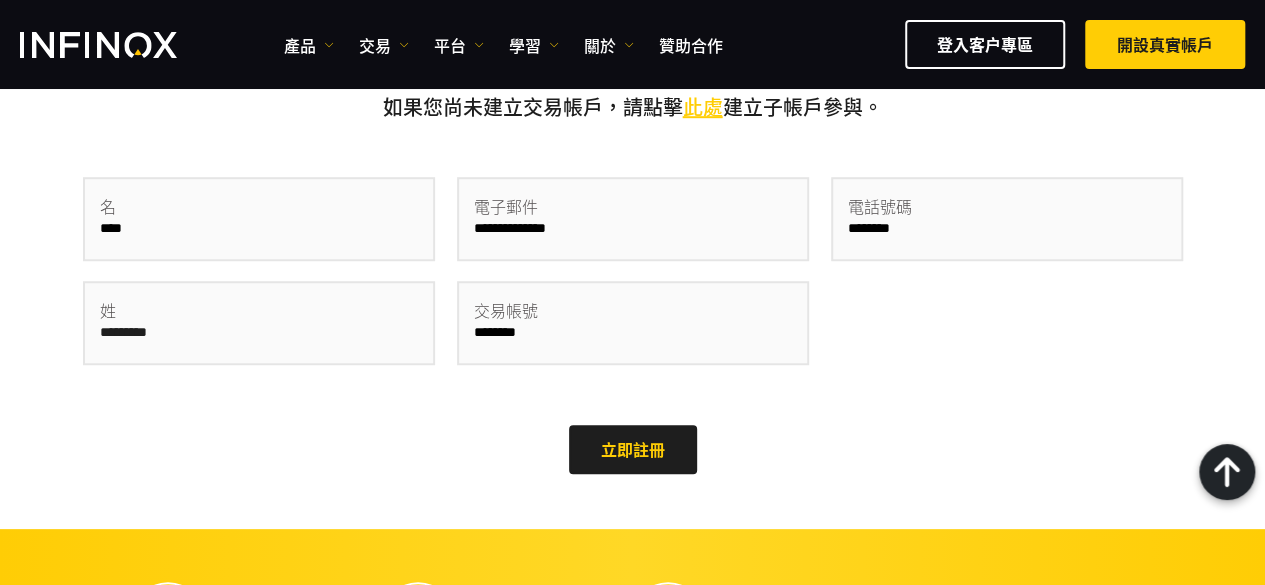 type on "********" 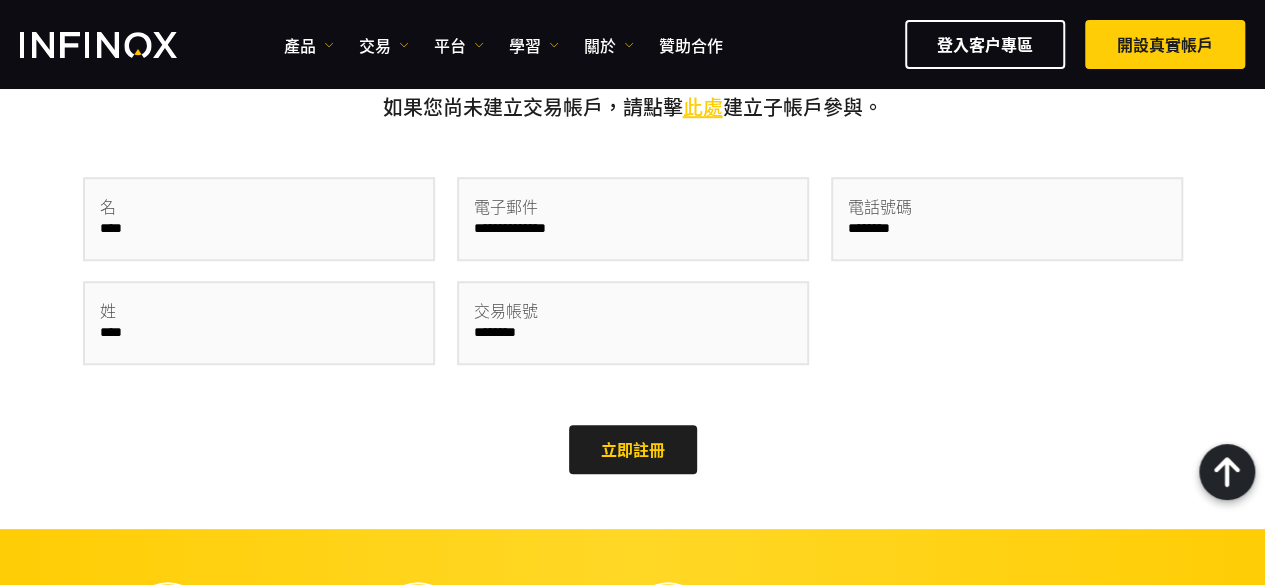 type on "****" 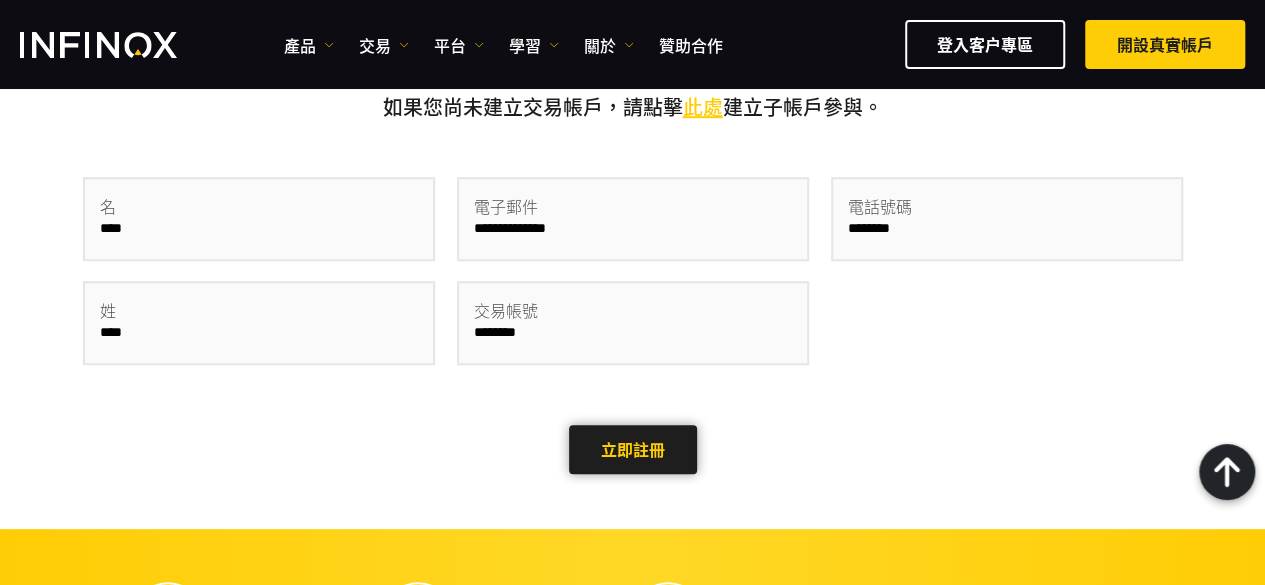 click on "立即註冊" at bounding box center (633, 449) 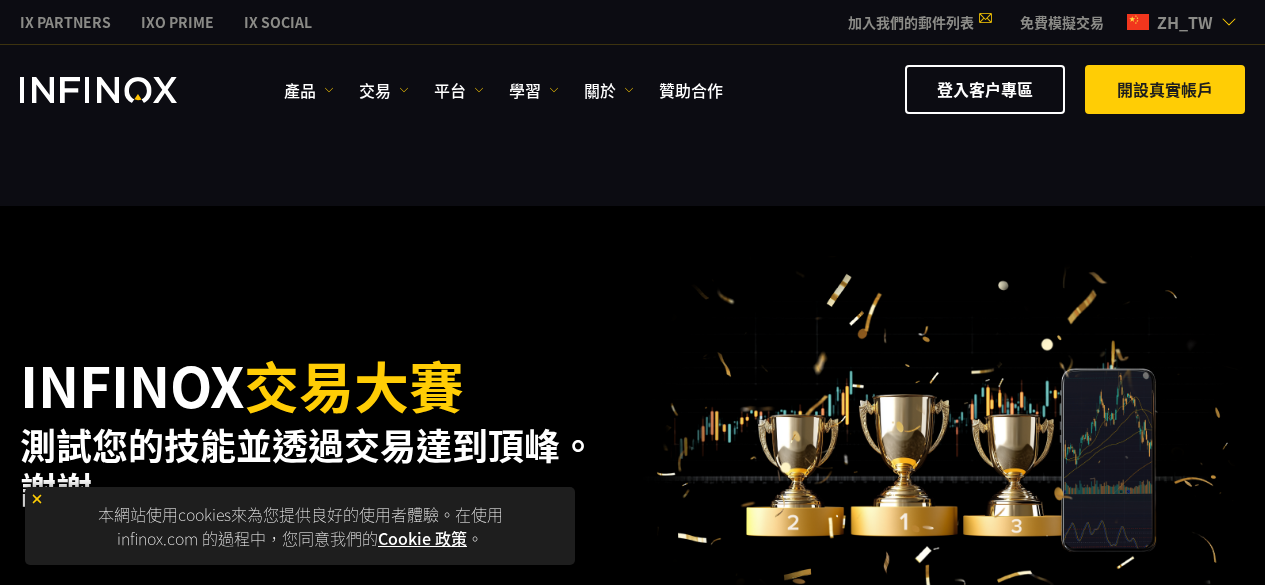 scroll, scrollTop: 495, scrollLeft: 0, axis: vertical 